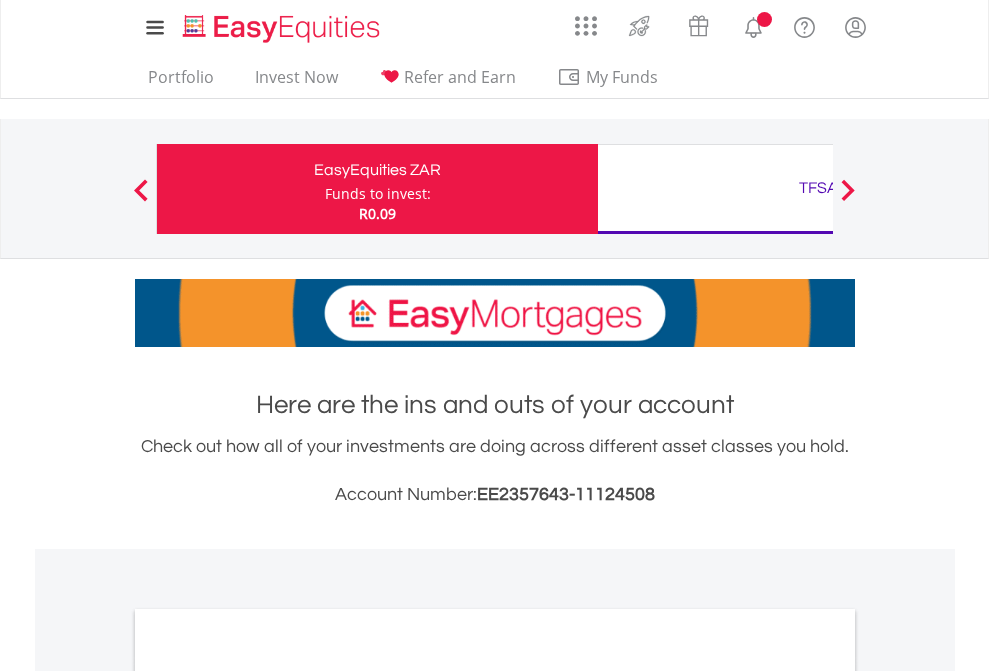 scroll, scrollTop: 0, scrollLeft: 0, axis: both 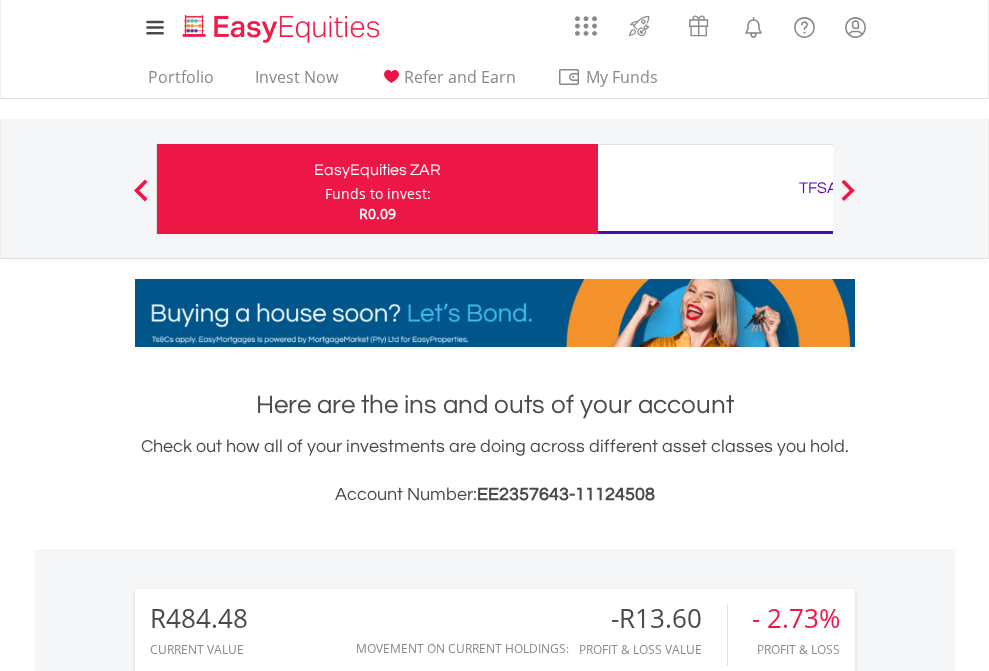 click on "Funds to invest:" at bounding box center [378, 194] 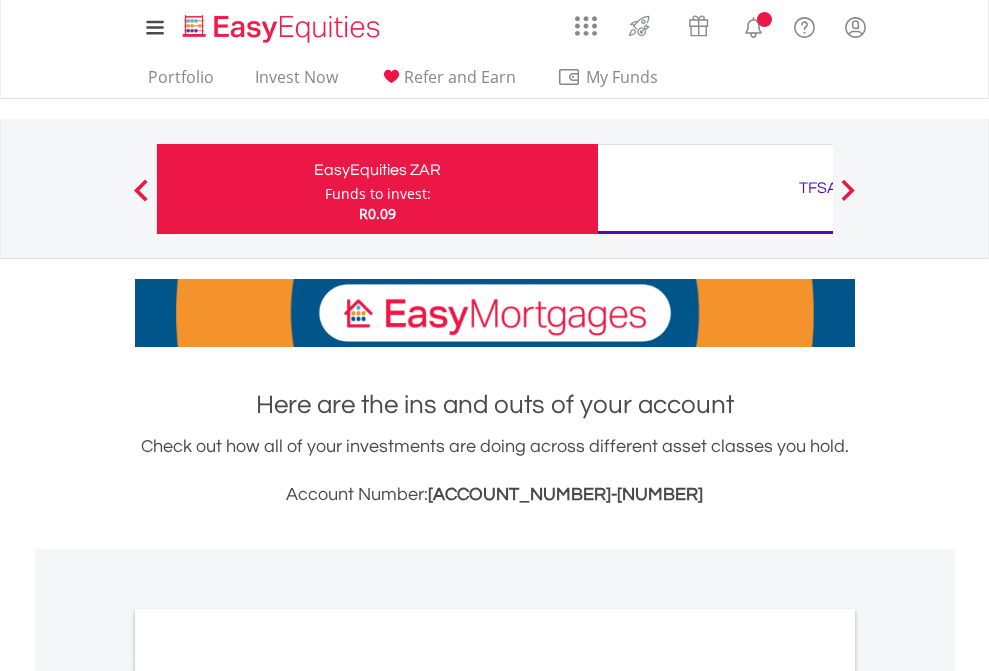 scroll, scrollTop: 0, scrollLeft: 0, axis: both 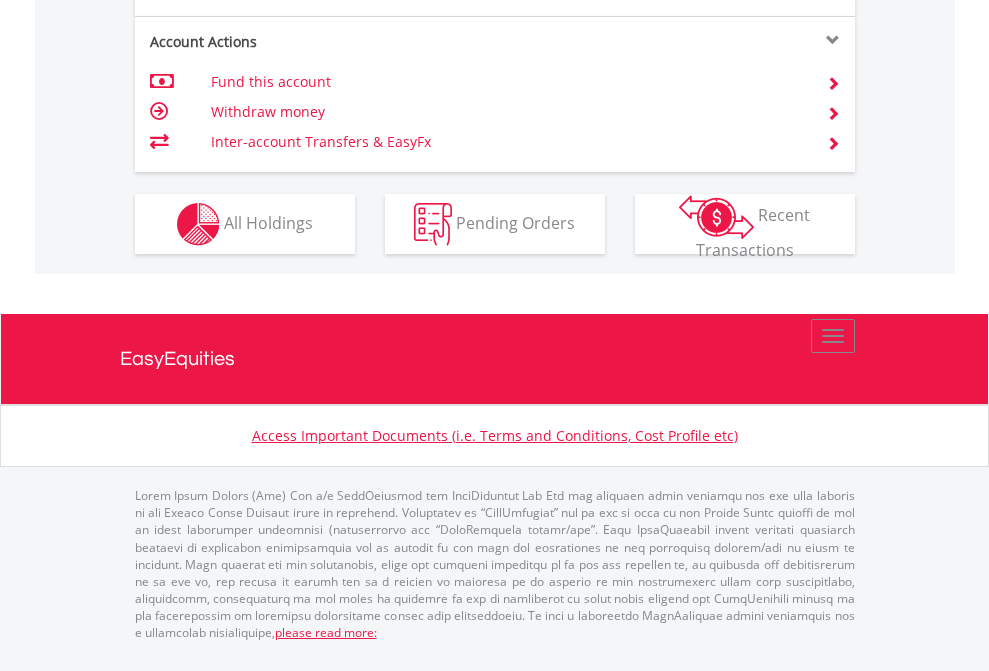 click on "Investment types" at bounding box center [706, -337] 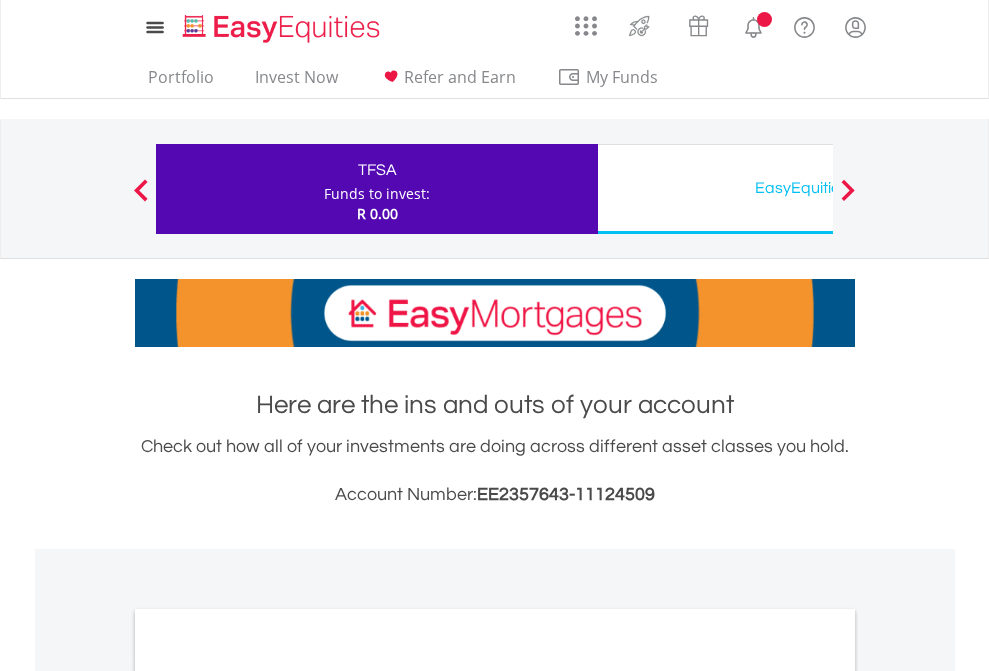 scroll, scrollTop: 0, scrollLeft: 0, axis: both 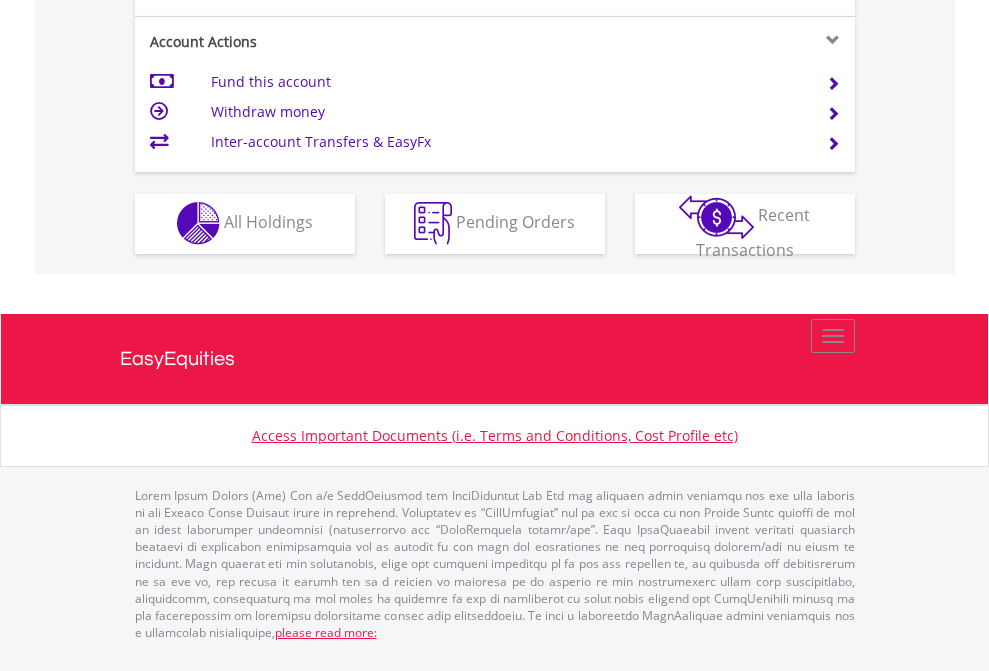 click on "Investment types" at bounding box center [706, -353] 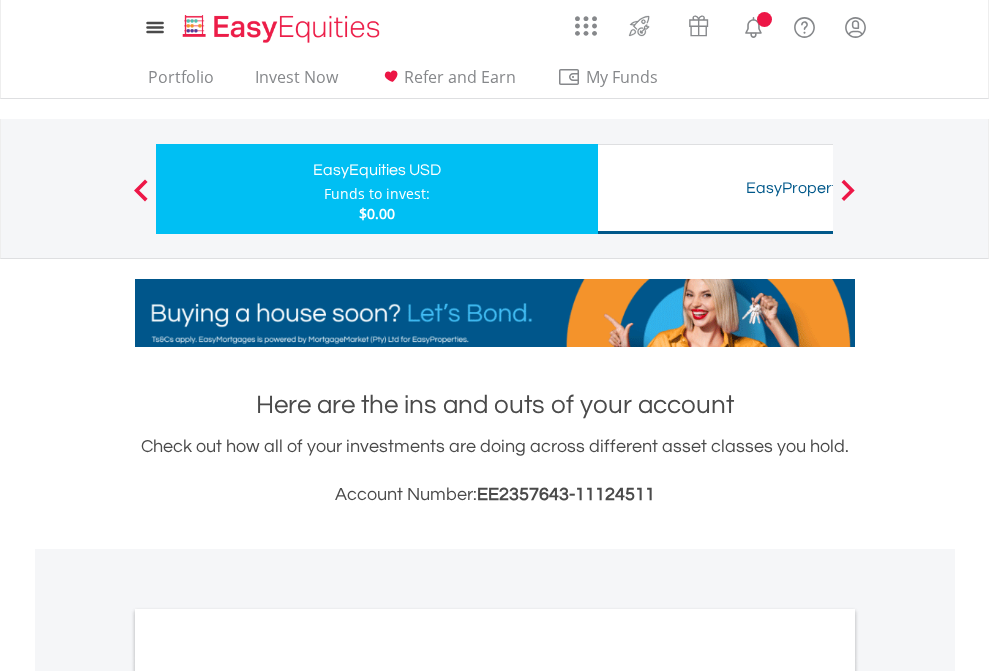scroll, scrollTop: 0, scrollLeft: 0, axis: both 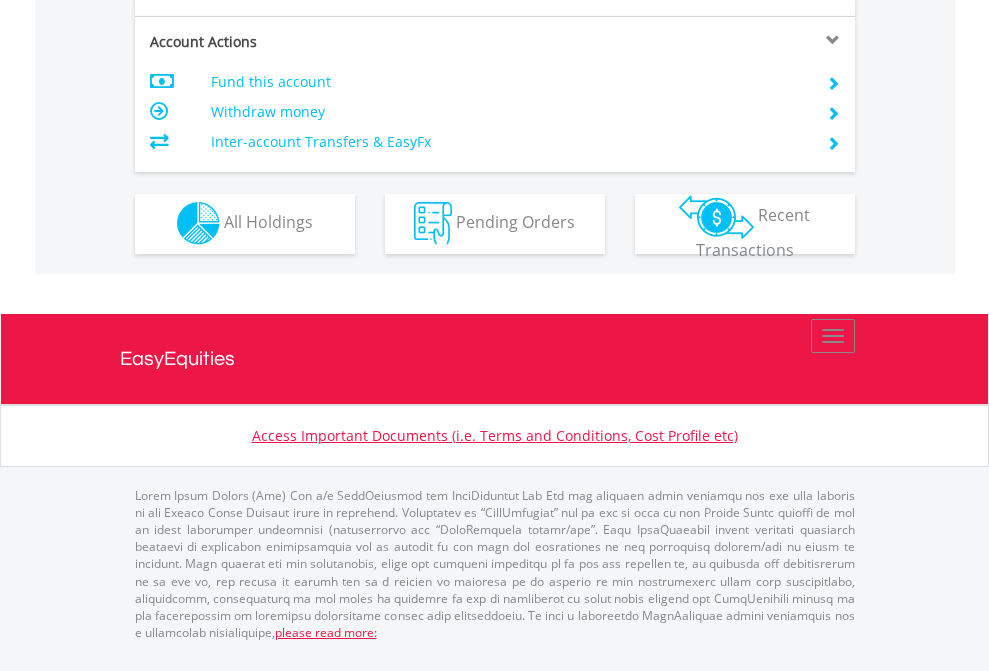 click on "Investment types" at bounding box center [706, -353] 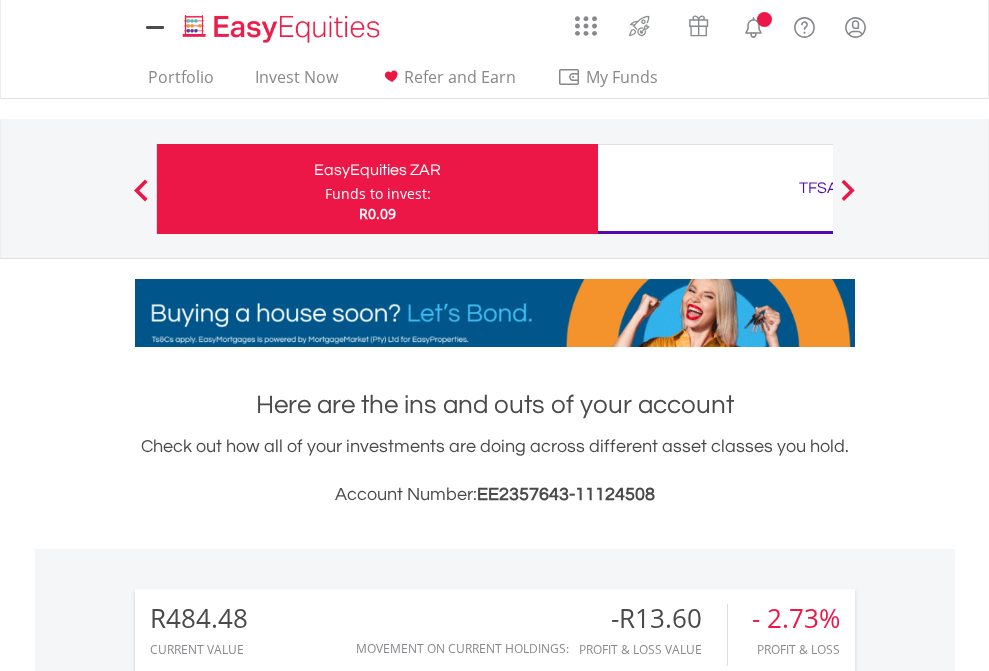 scroll, scrollTop: 1493, scrollLeft: 0, axis: vertical 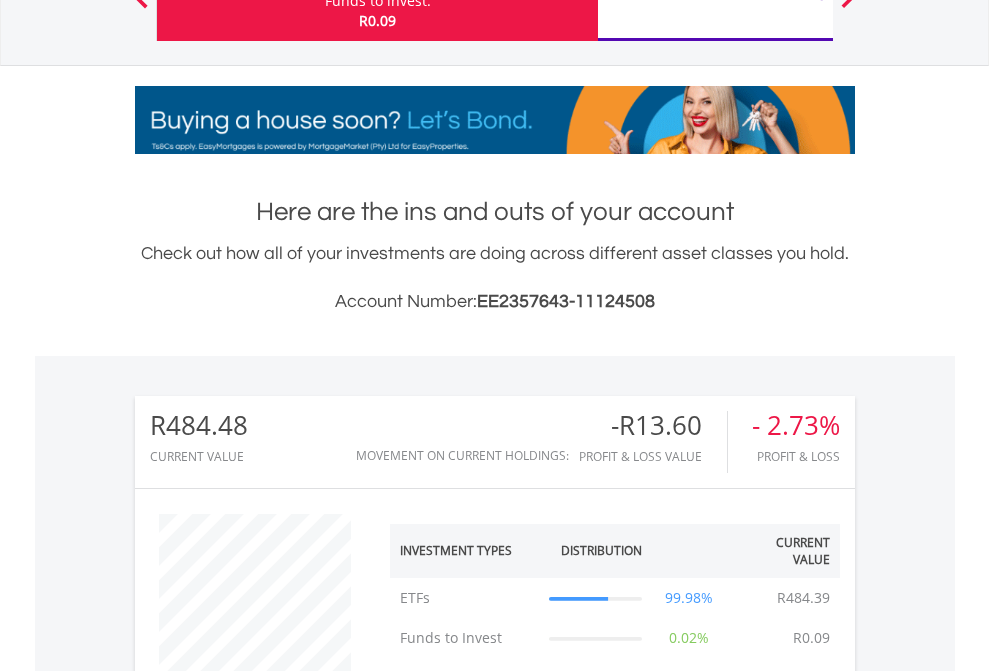 click on "All Holdings" at bounding box center (268, 1273) 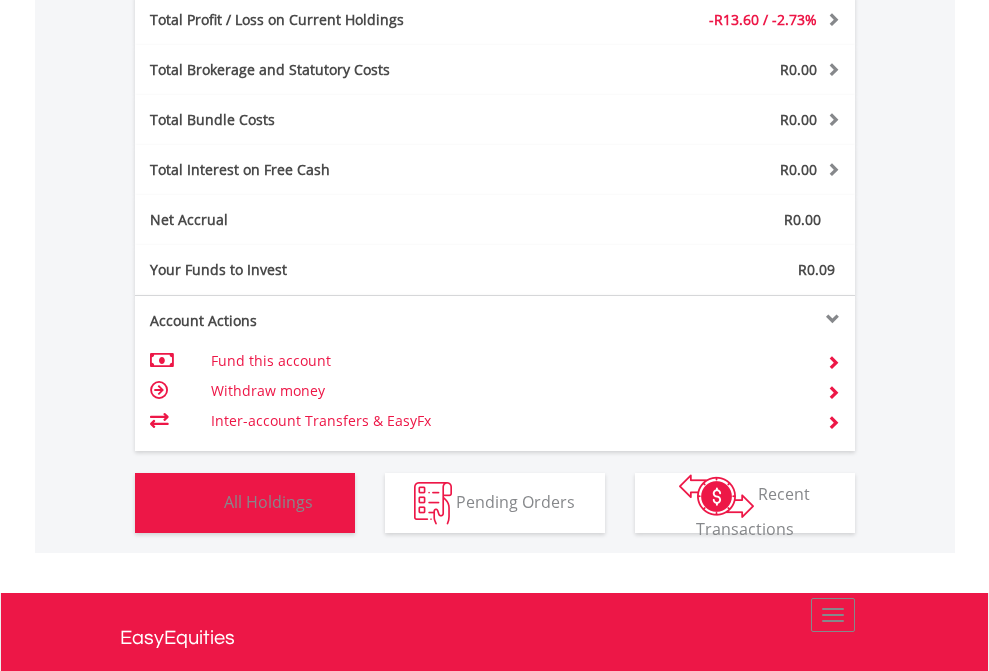 scroll, scrollTop: 999808, scrollLeft: 999687, axis: both 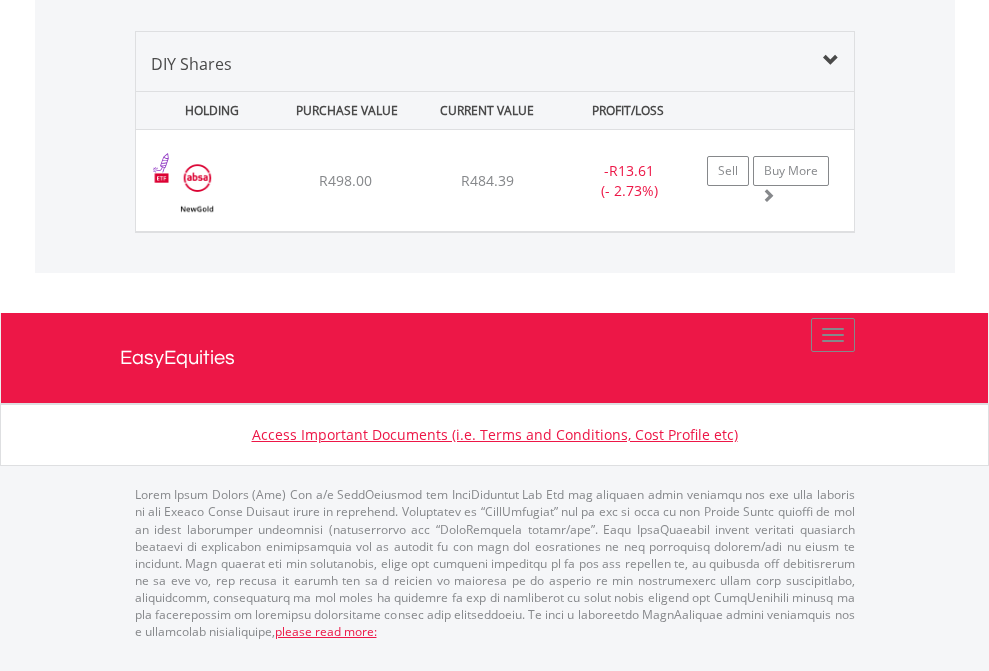 click on "TFSA" at bounding box center (818, -1339) 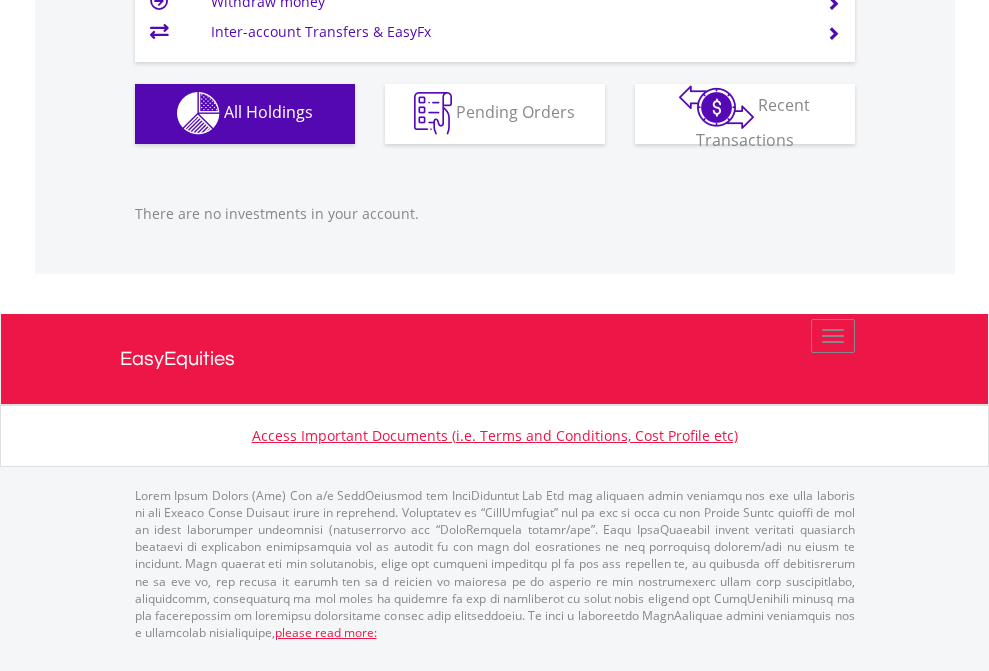 scroll, scrollTop: 1980, scrollLeft: 0, axis: vertical 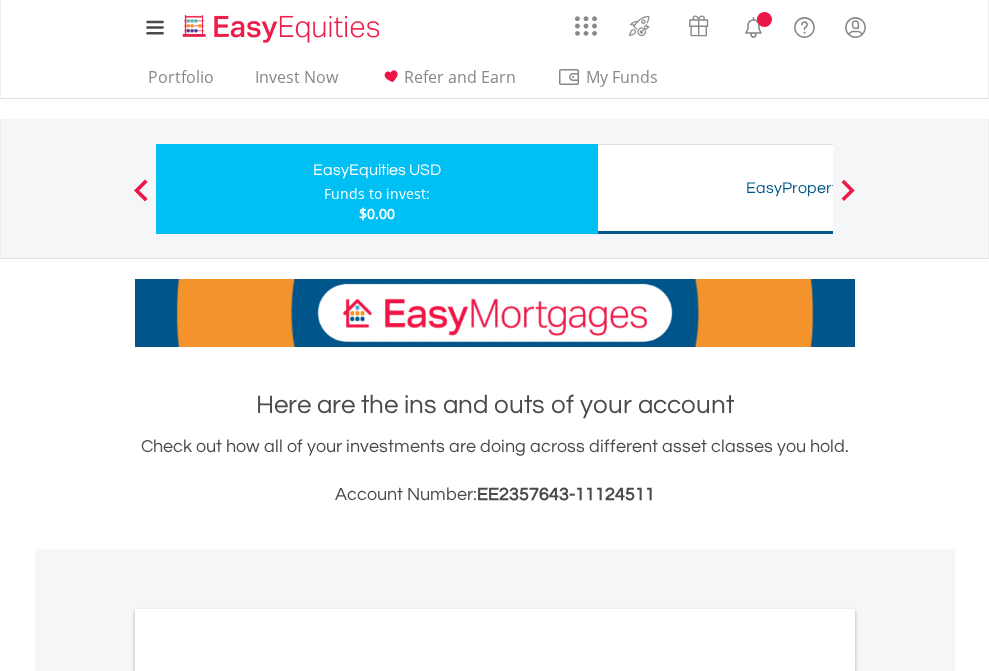 click on "All Holdings" at bounding box center (268, 1096) 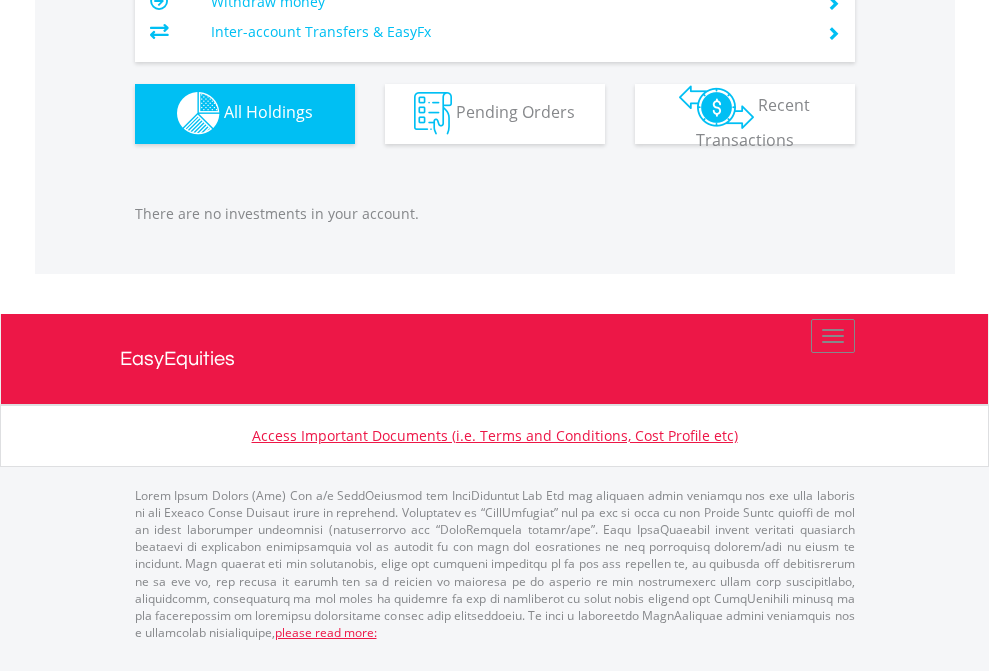 scroll, scrollTop: 1980, scrollLeft: 0, axis: vertical 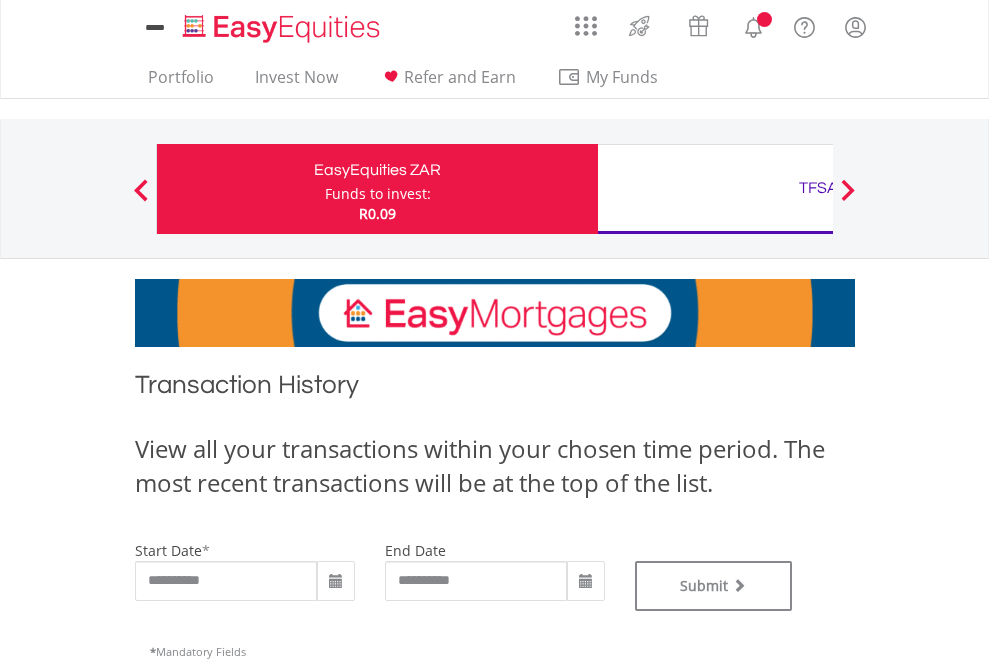 type on "**********" 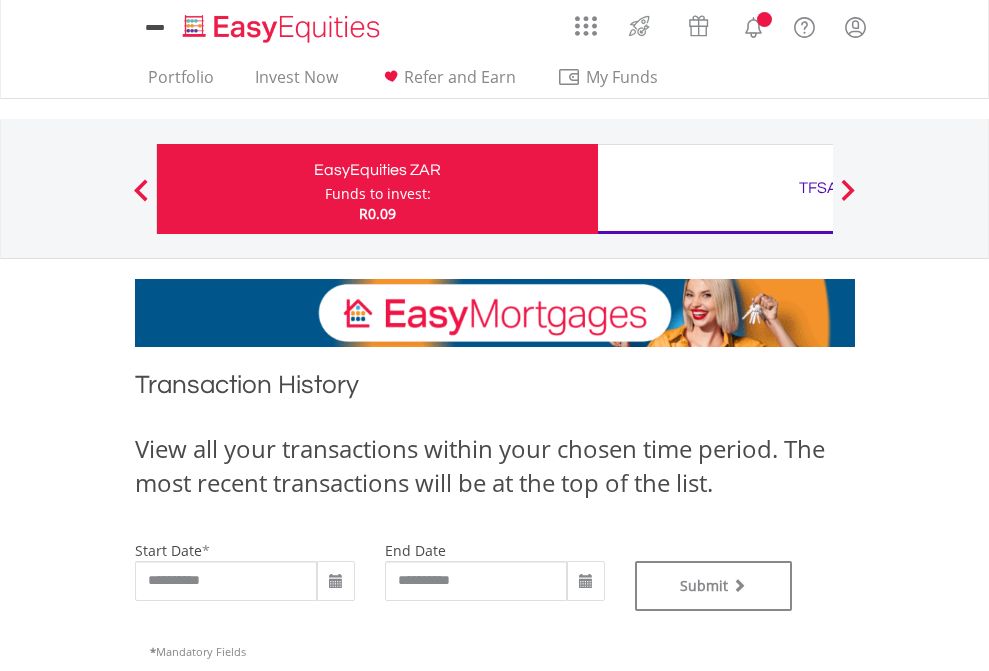 scroll, scrollTop: 0, scrollLeft: 0, axis: both 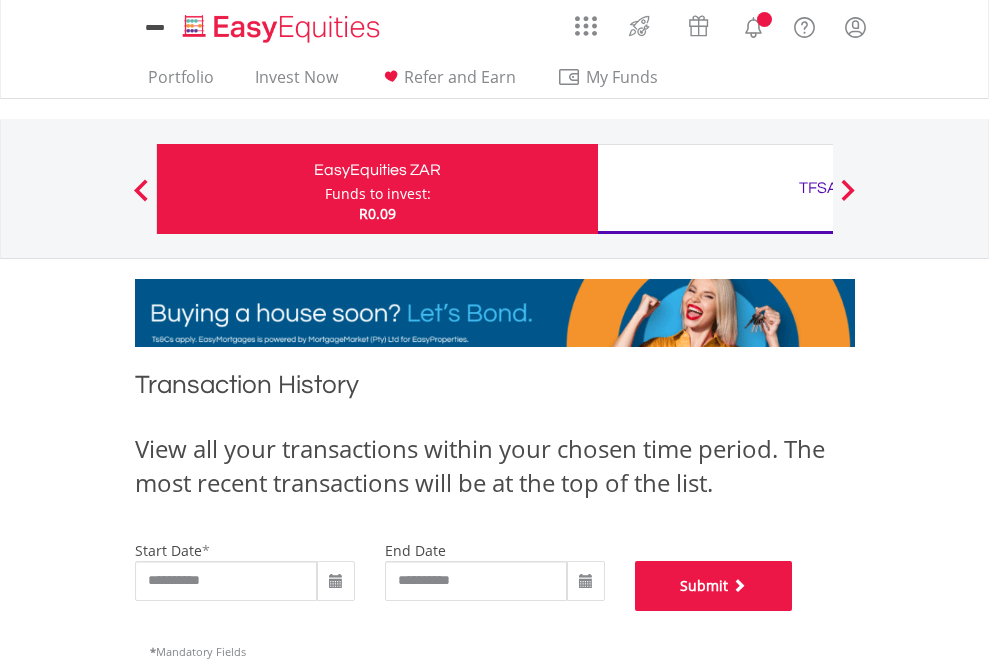 click on "Submit" at bounding box center (714, 586) 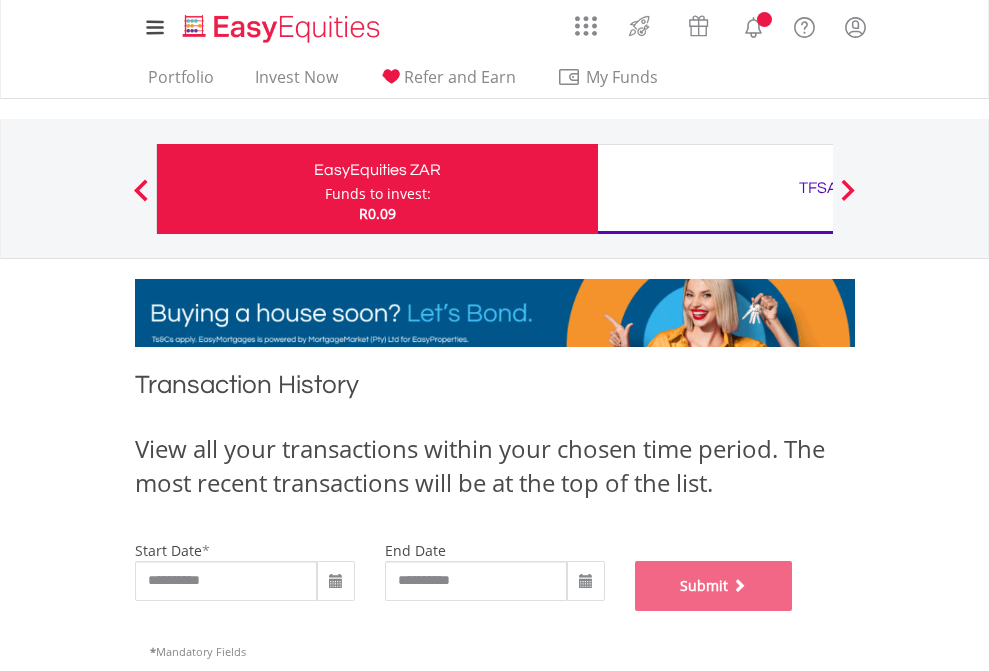 scroll, scrollTop: 811, scrollLeft: 0, axis: vertical 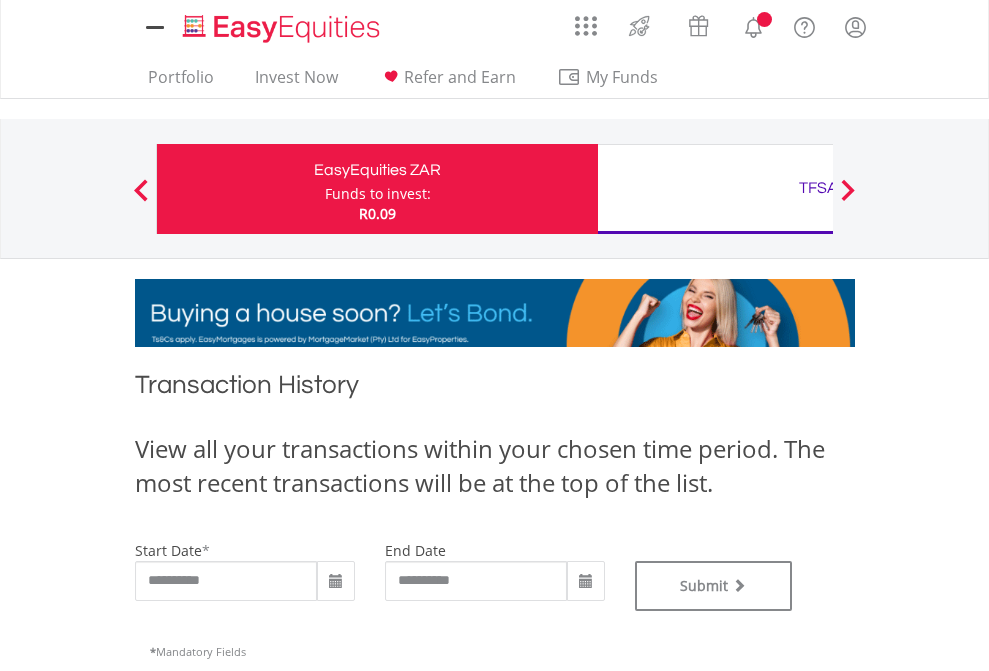 click on "TFSA" at bounding box center [818, 188] 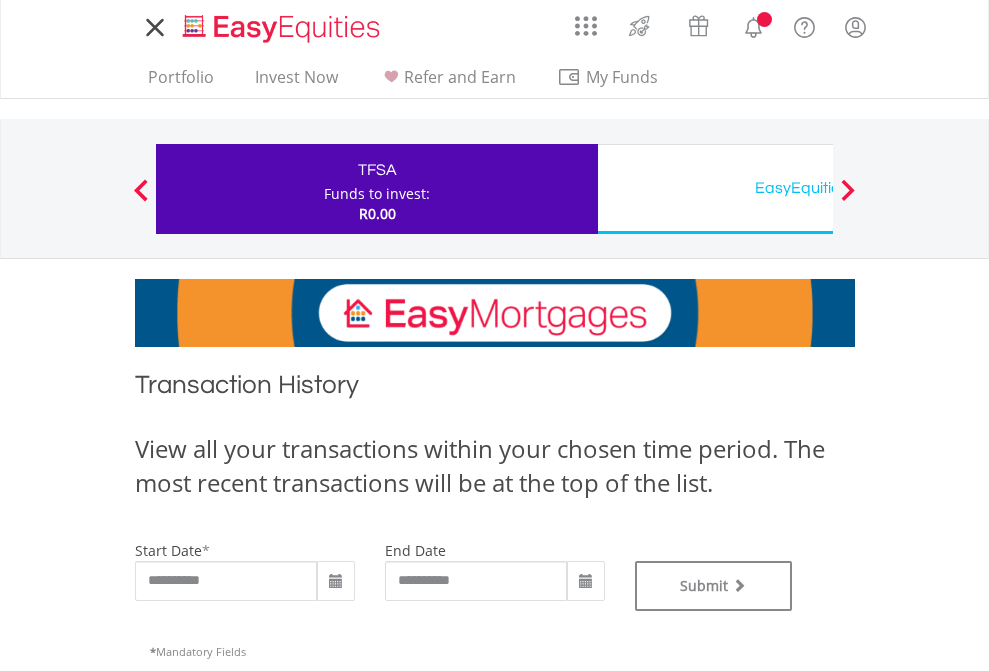 scroll, scrollTop: 0, scrollLeft: 0, axis: both 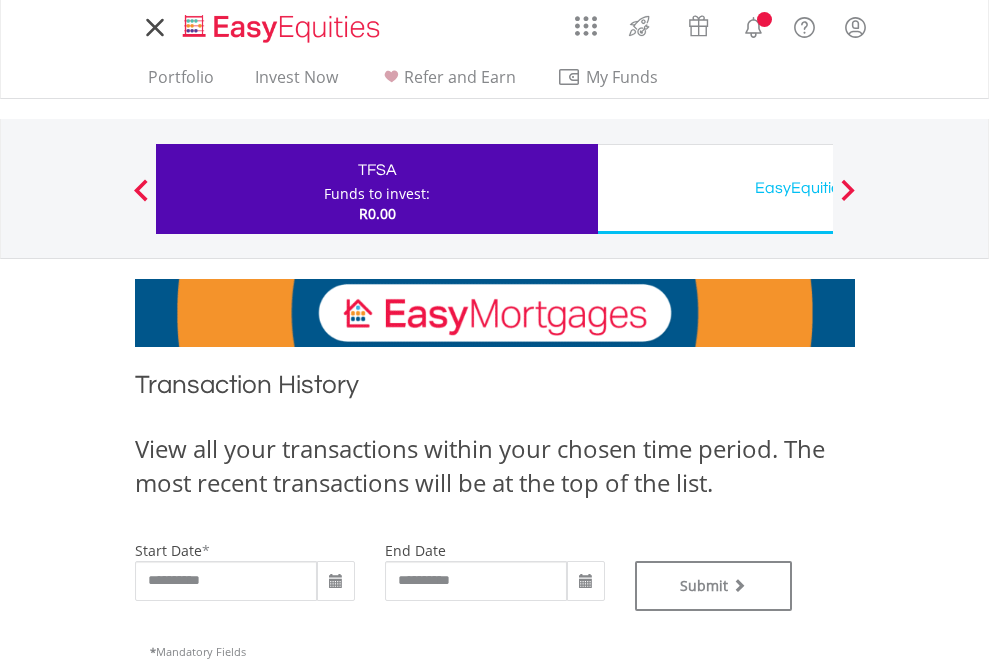 type on "**********" 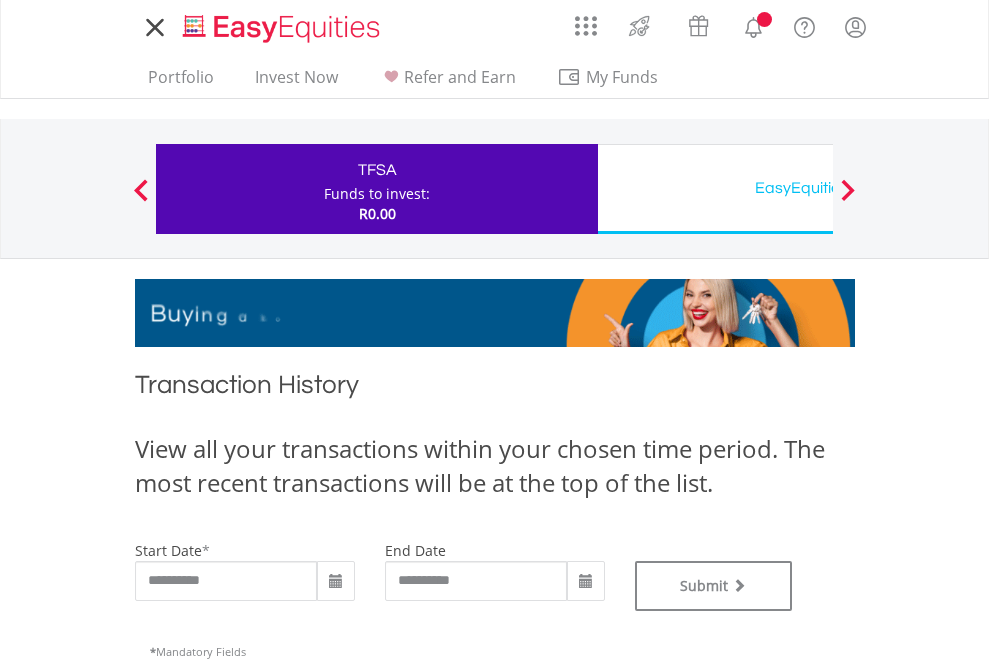 type on "**********" 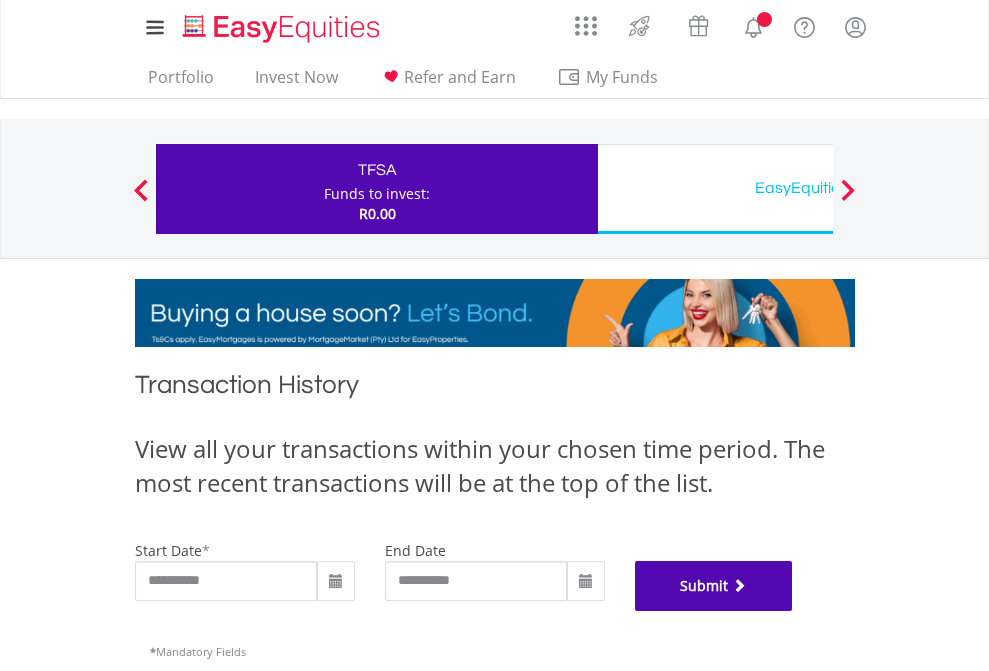 click on "Submit" at bounding box center [714, 586] 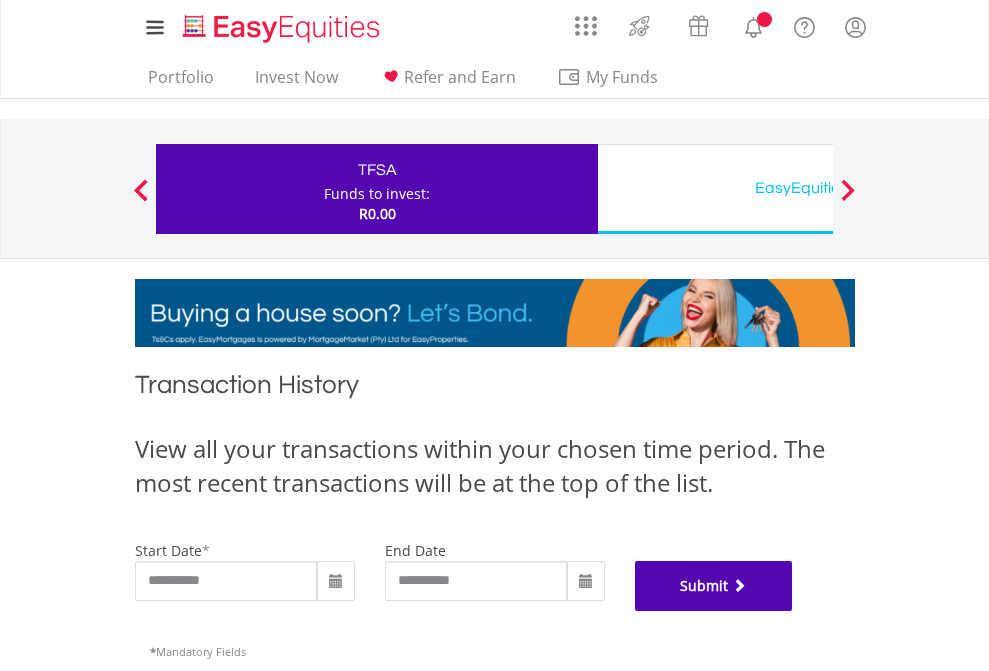 scroll, scrollTop: 811, scrollLeft: 0, axis: vertical 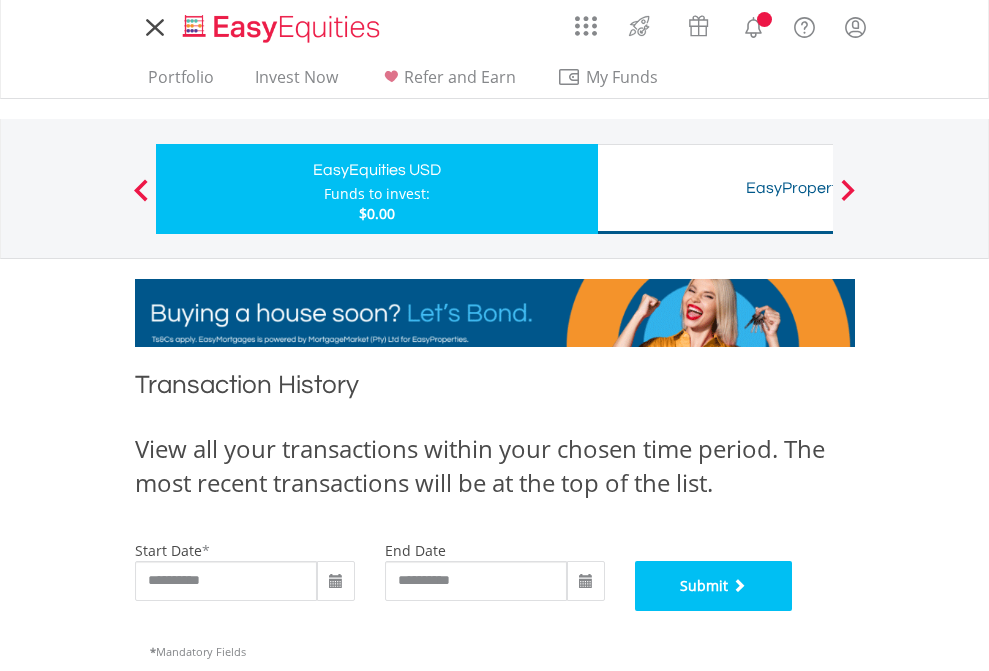 click on "Submit" at bounding box center (714, 586) 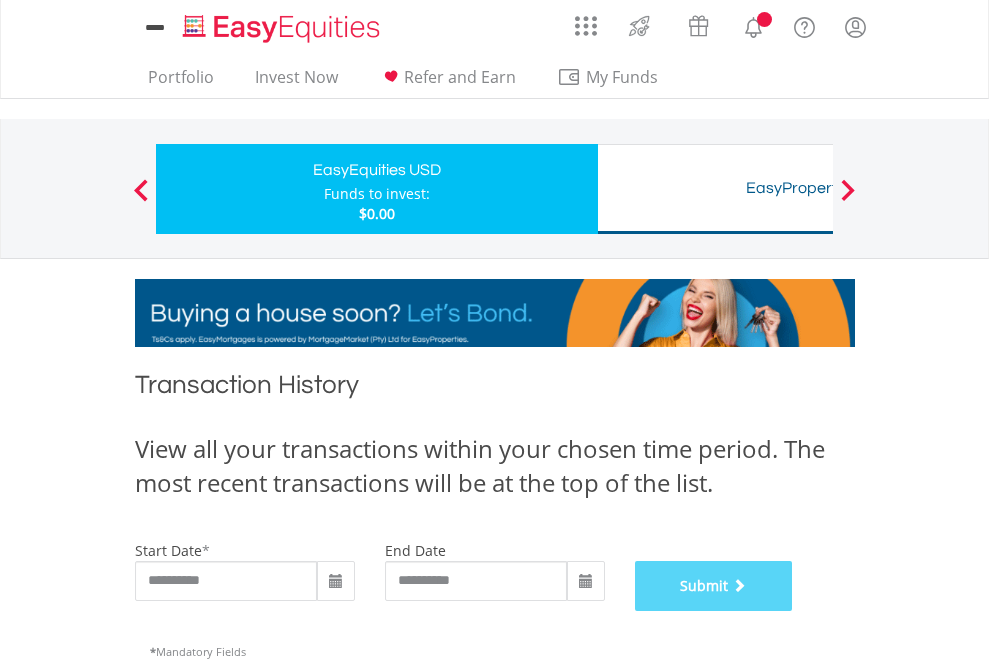 scroll, scrollTop: 811, scrollLeft: 0, axis: vertical 